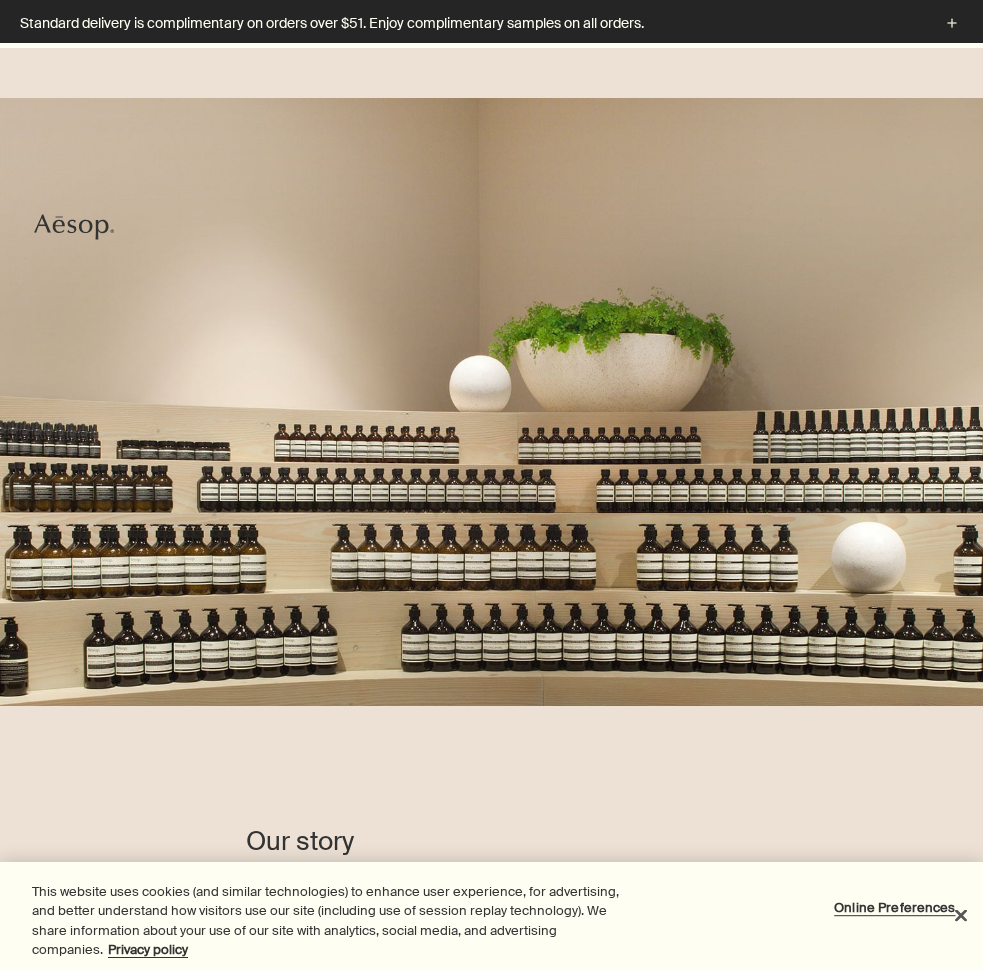 scroll, scrollTop: 600, scrollLeft: 0, axis: vertical 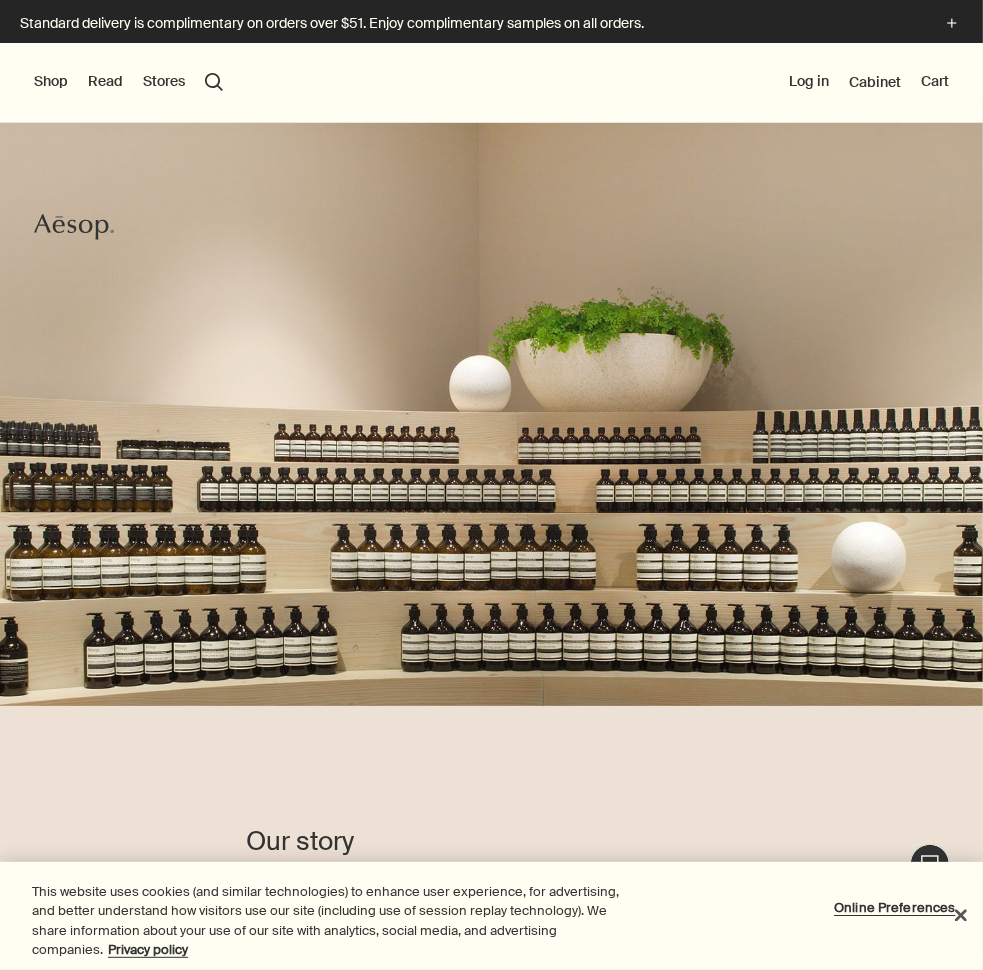 click on "Read" at bounding box center (105, 82) 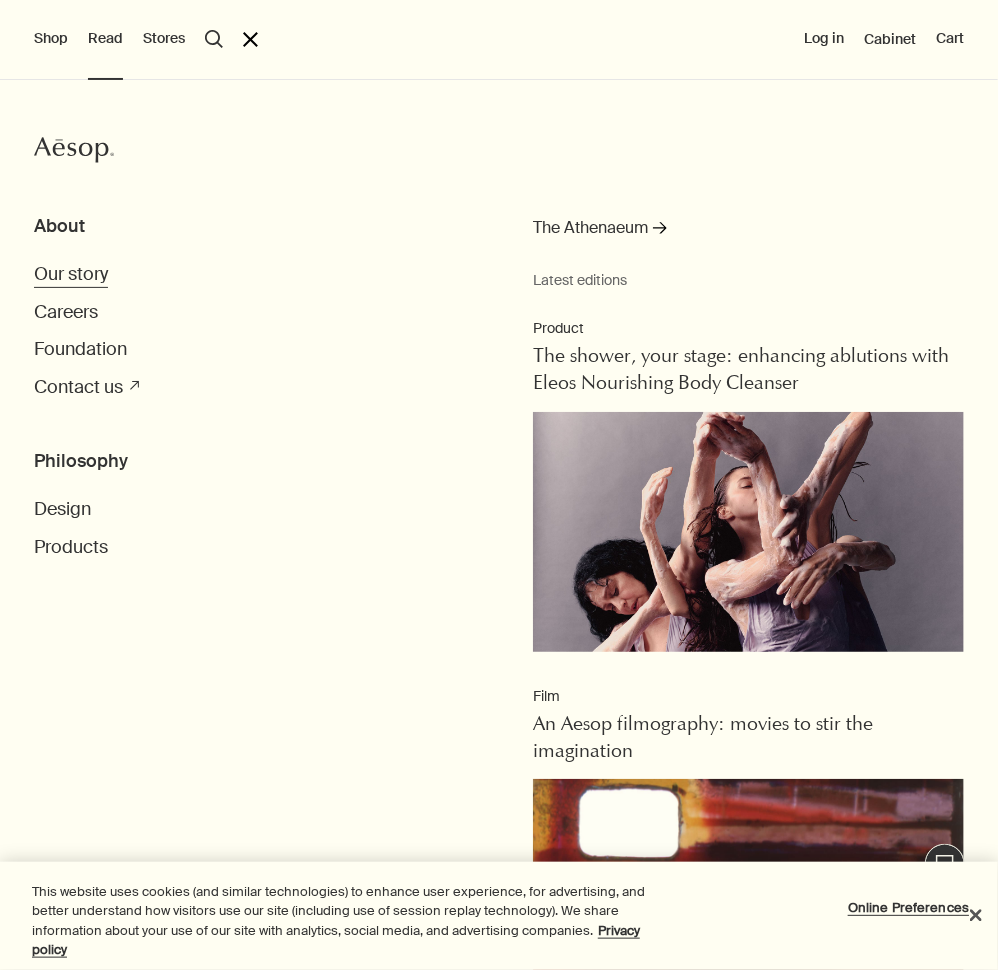 click on "Our story" at bounding box center (71, 274) 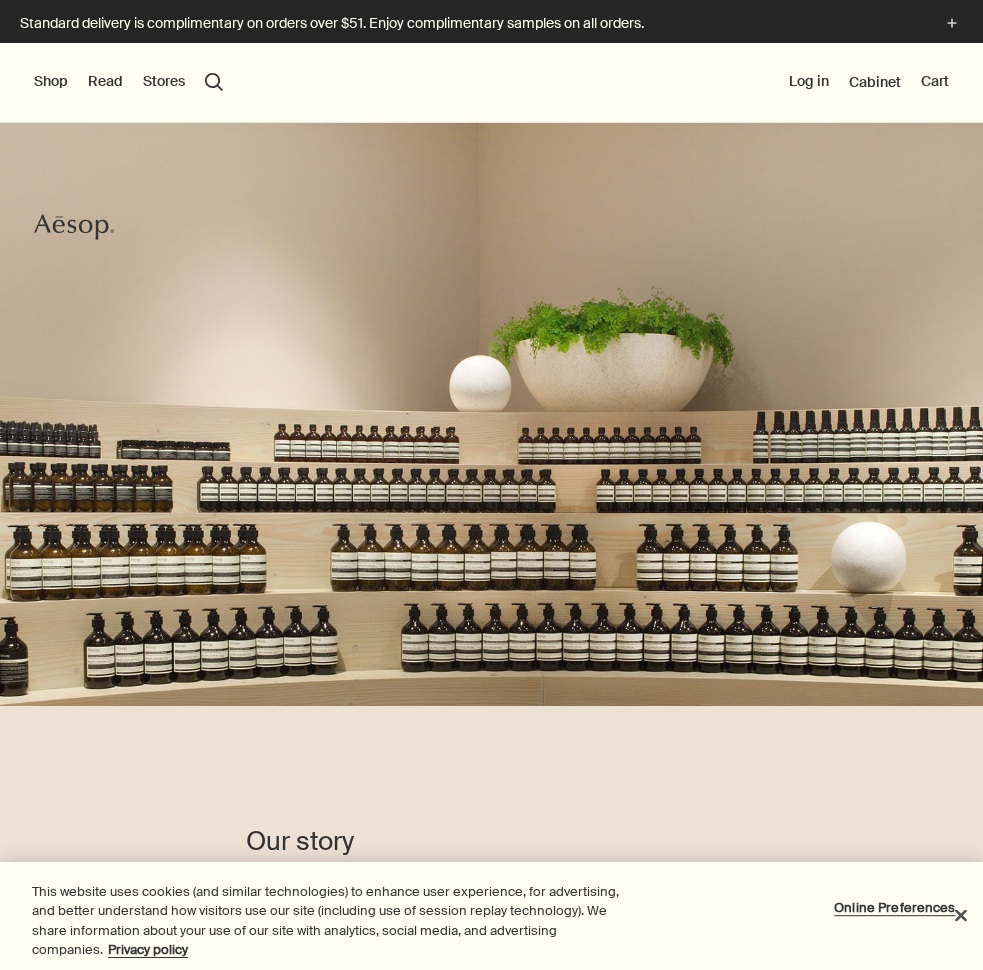 scroll, scrollTop: 0, scrollLeft: 0, axis: both 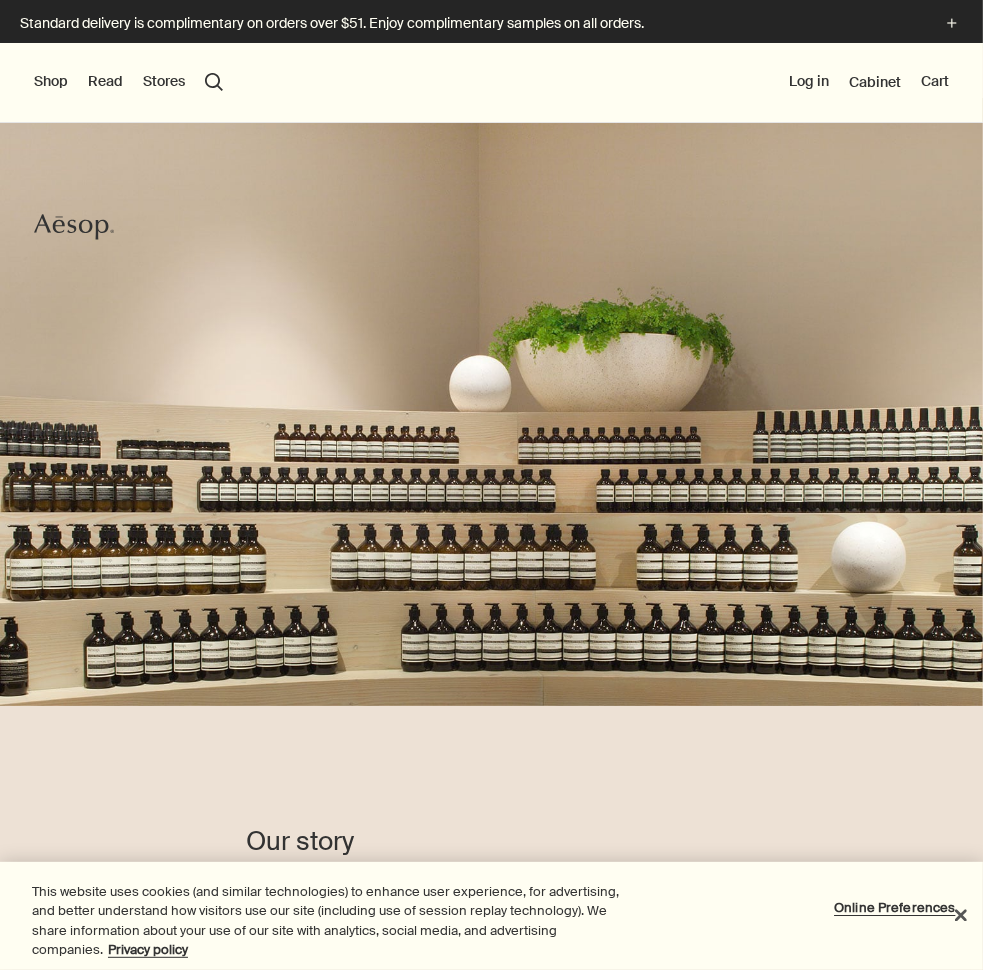 click on "Read" at bounding box center (105, 82) 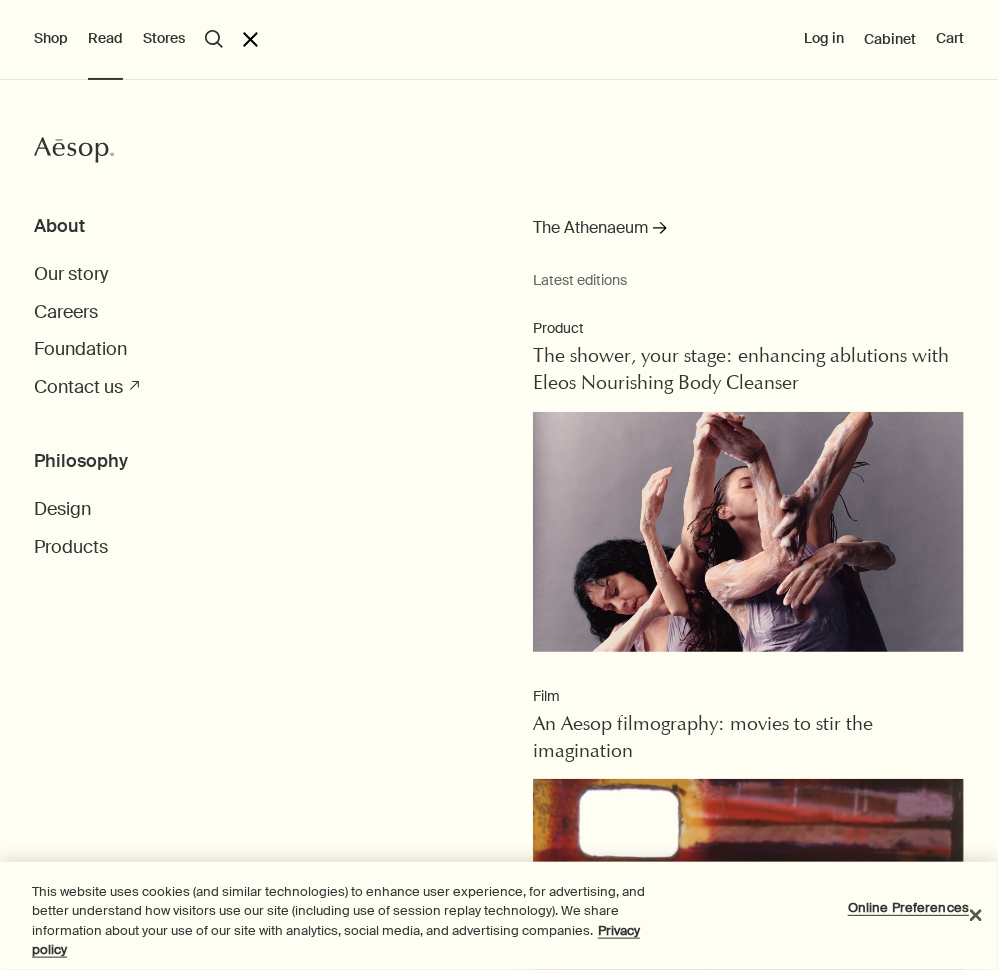 drag, startPoint x: 75, startPoint y: 465, endPoint x: 302, endPoint y: 404, distance: 235.05319 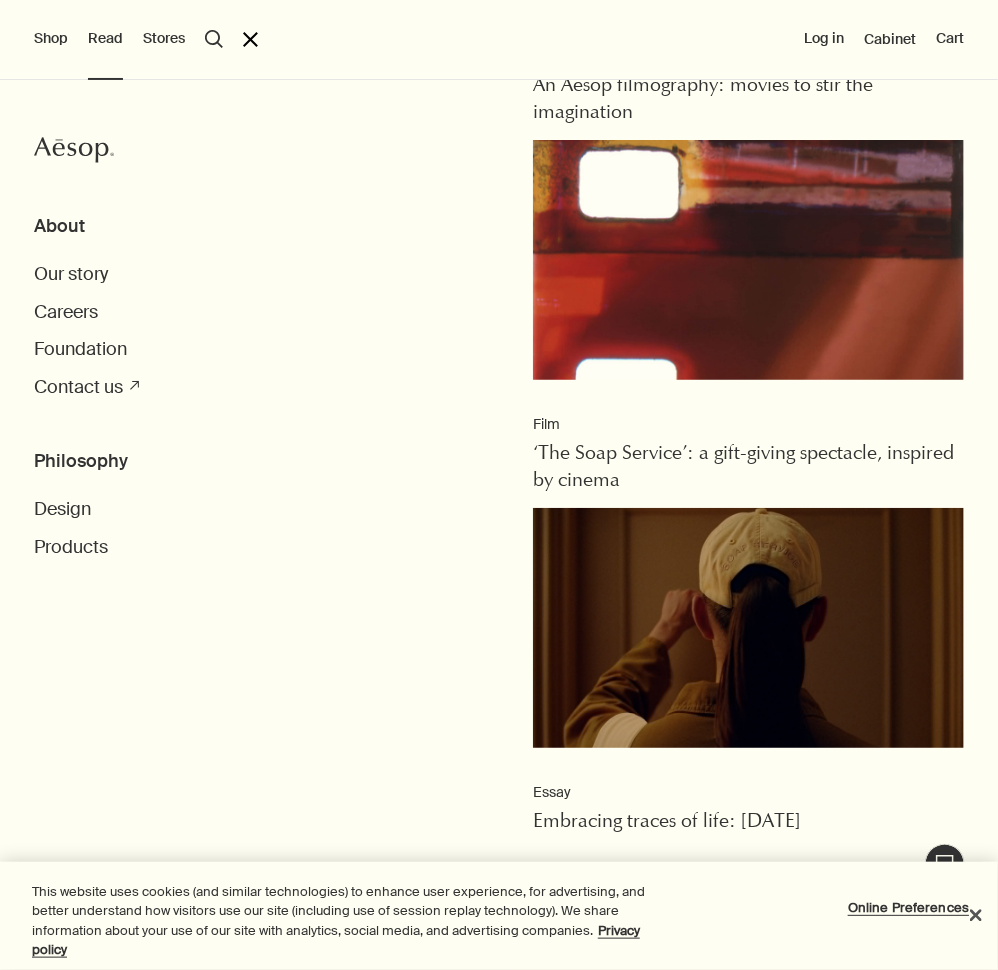 scroll, scrollTop: 610, scrollLeft: 0, axis: vertical 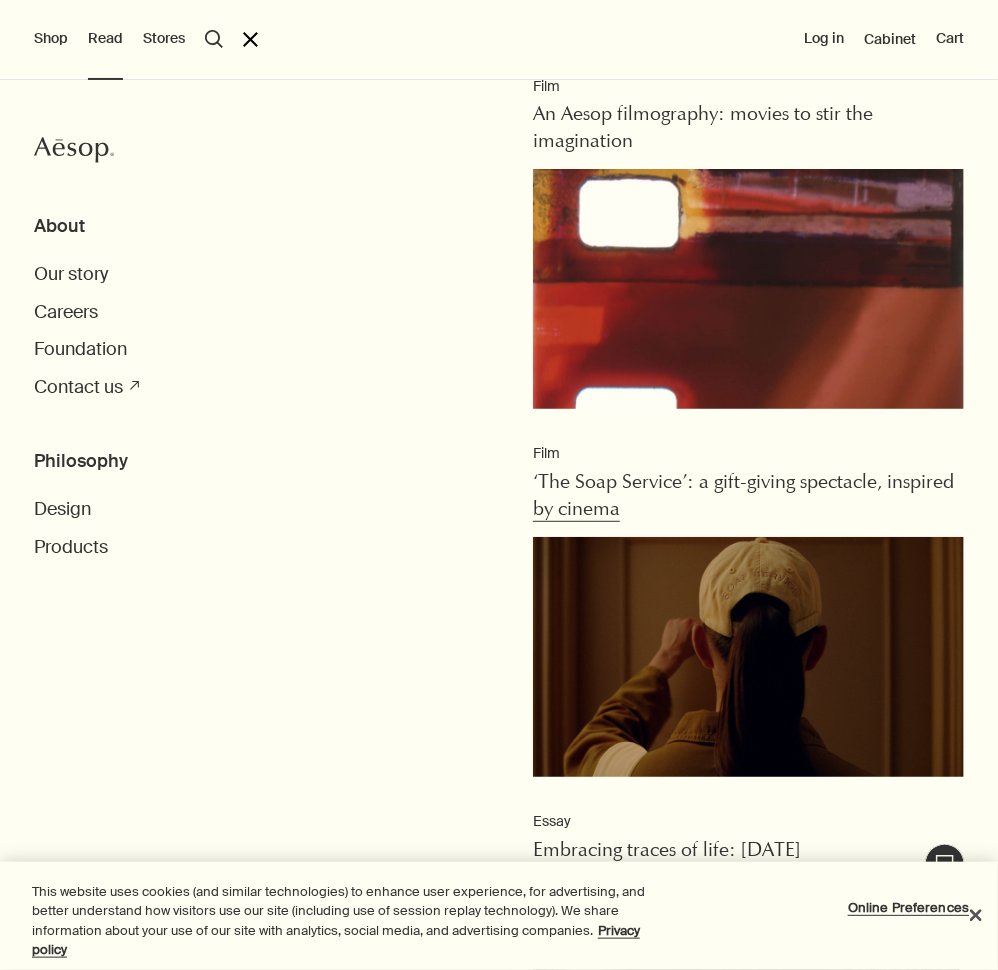 click on "‘The Soap Service’: a gift-giving spectacle, inspired by cinema" at bounding box center (748, 496) 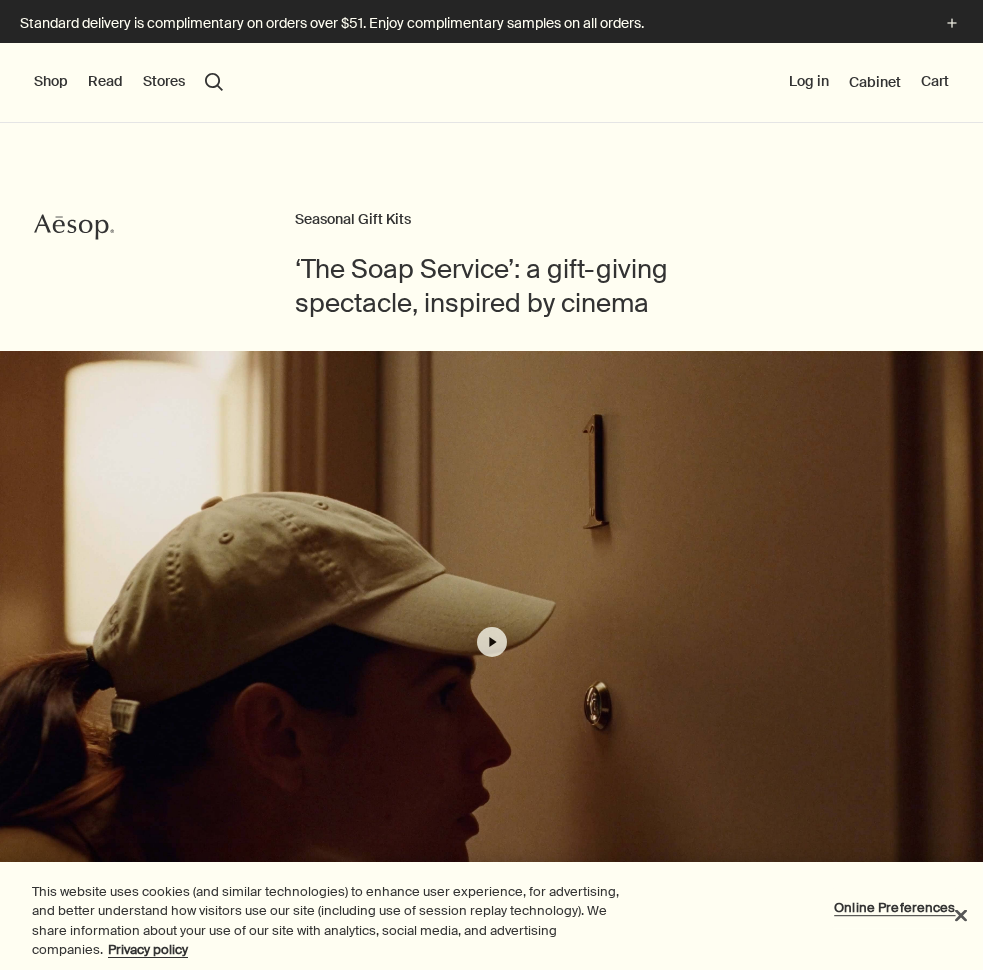scroll, scrollTop: 0, scrollLeft: 0, axis: both 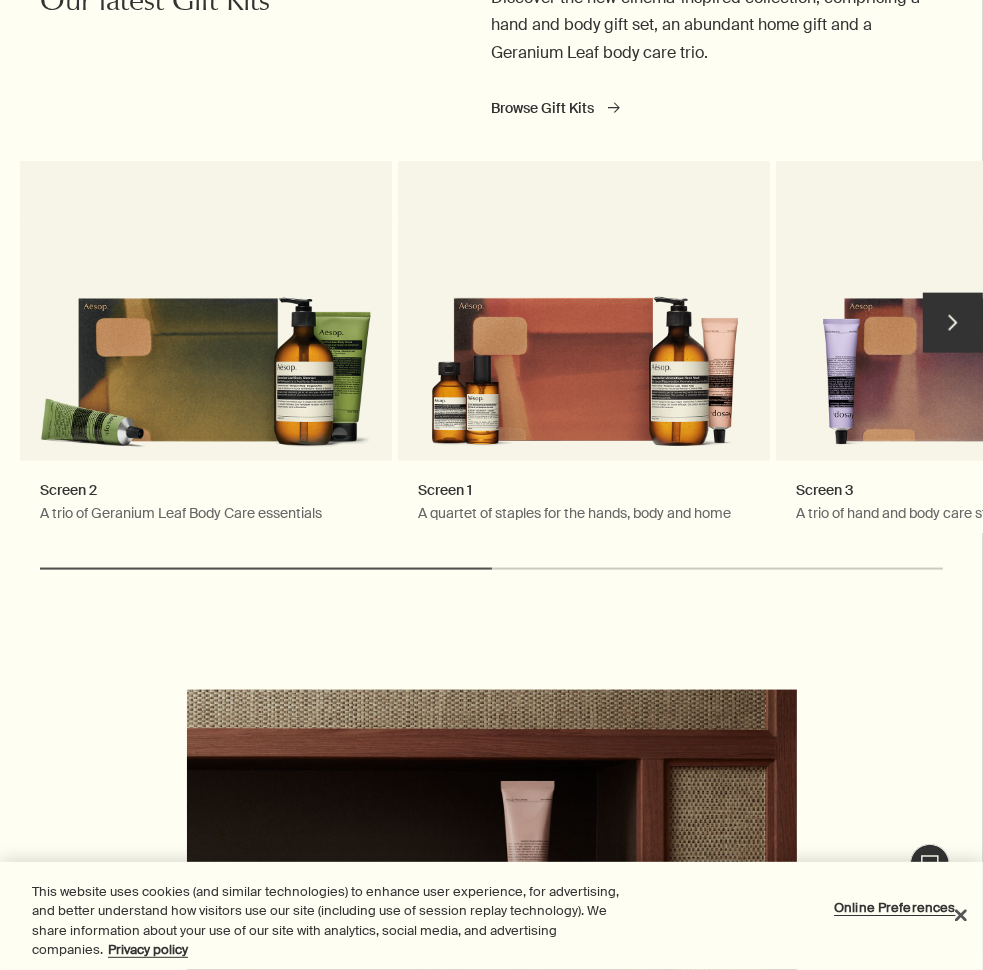 click on "chevron" at bounding box center (953, 323) 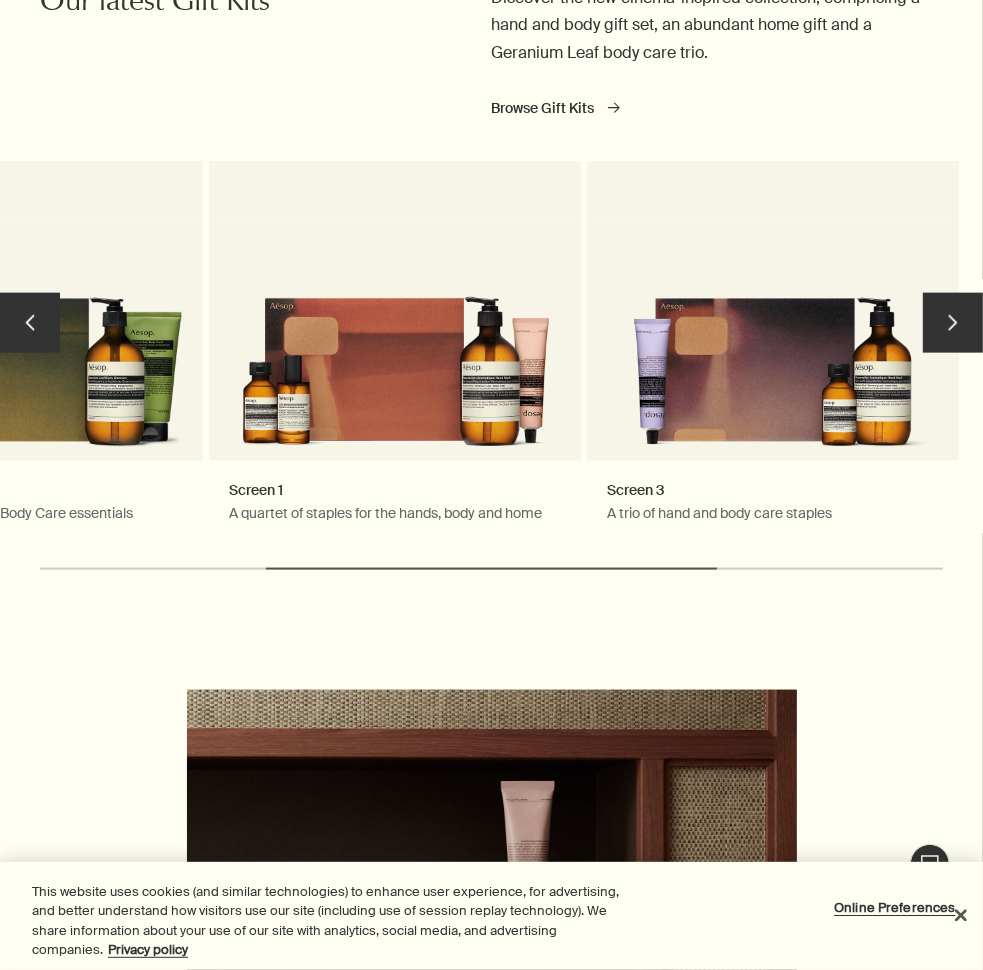 click on "chevron" at bounding box center [953, 323] 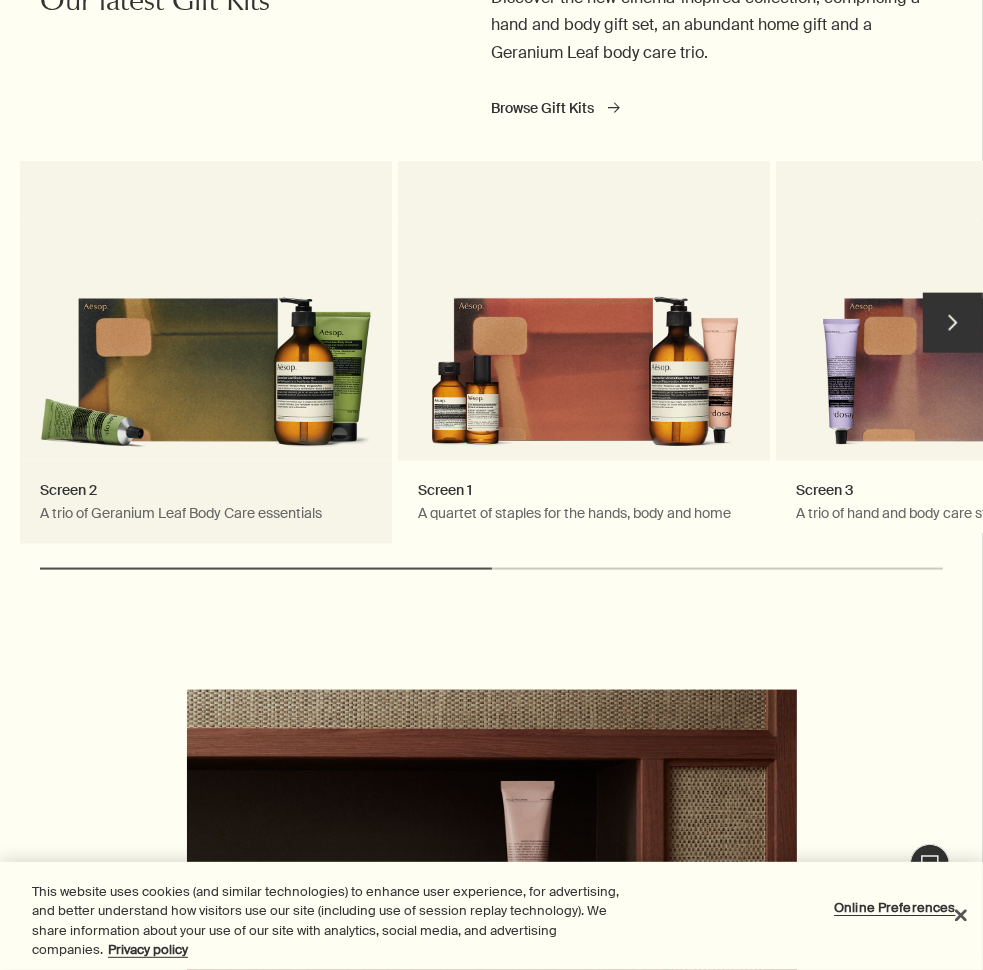 click on "Screen 2 A trio of Geranium Leaf Body Care essentials" at bounding box center (206, 352) 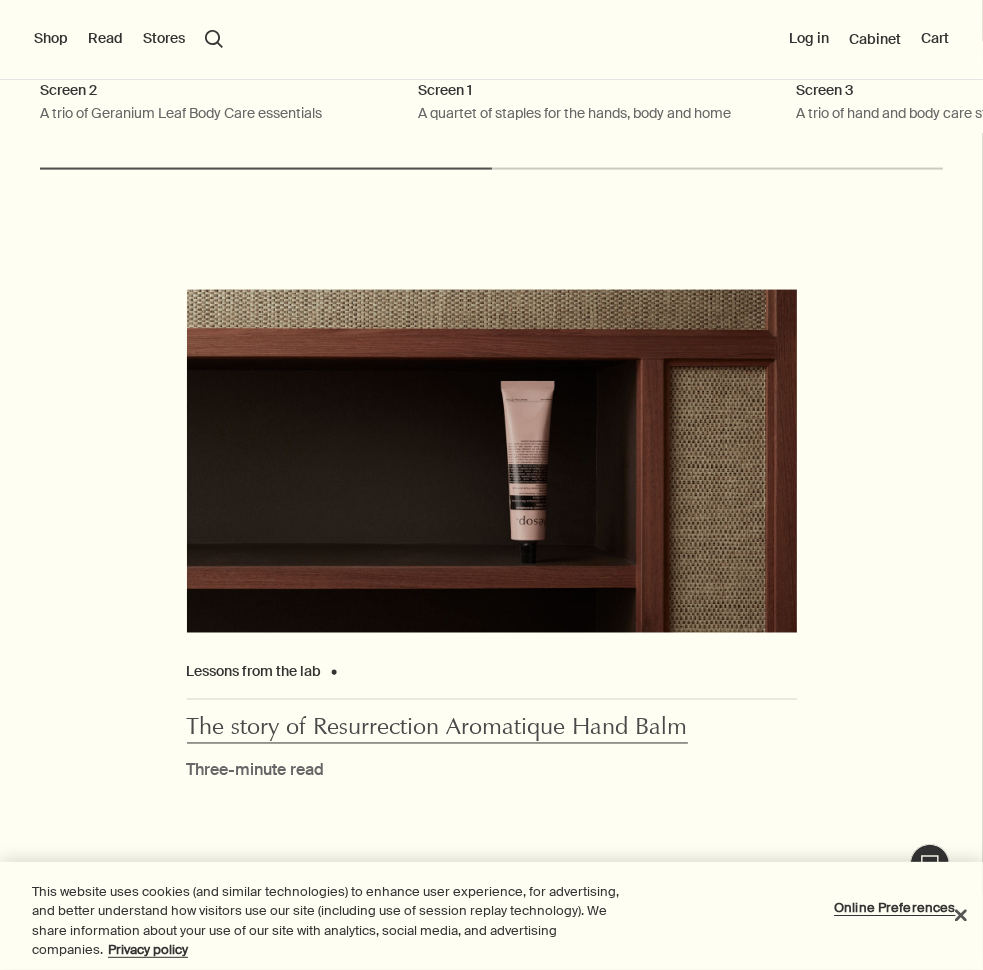 scroll, scrollTop: 1600, scrollLeft: 0, axis: vertical 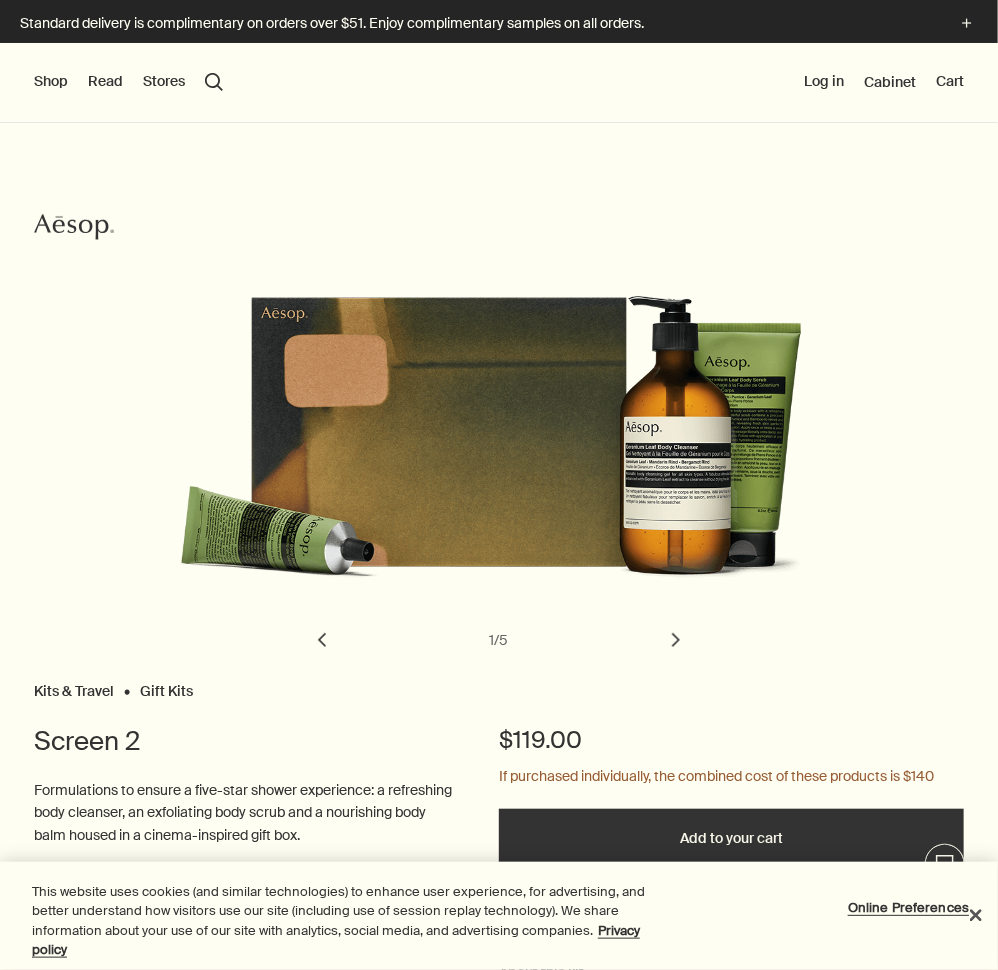 click on "chevron" at bounding box center (676, 640) 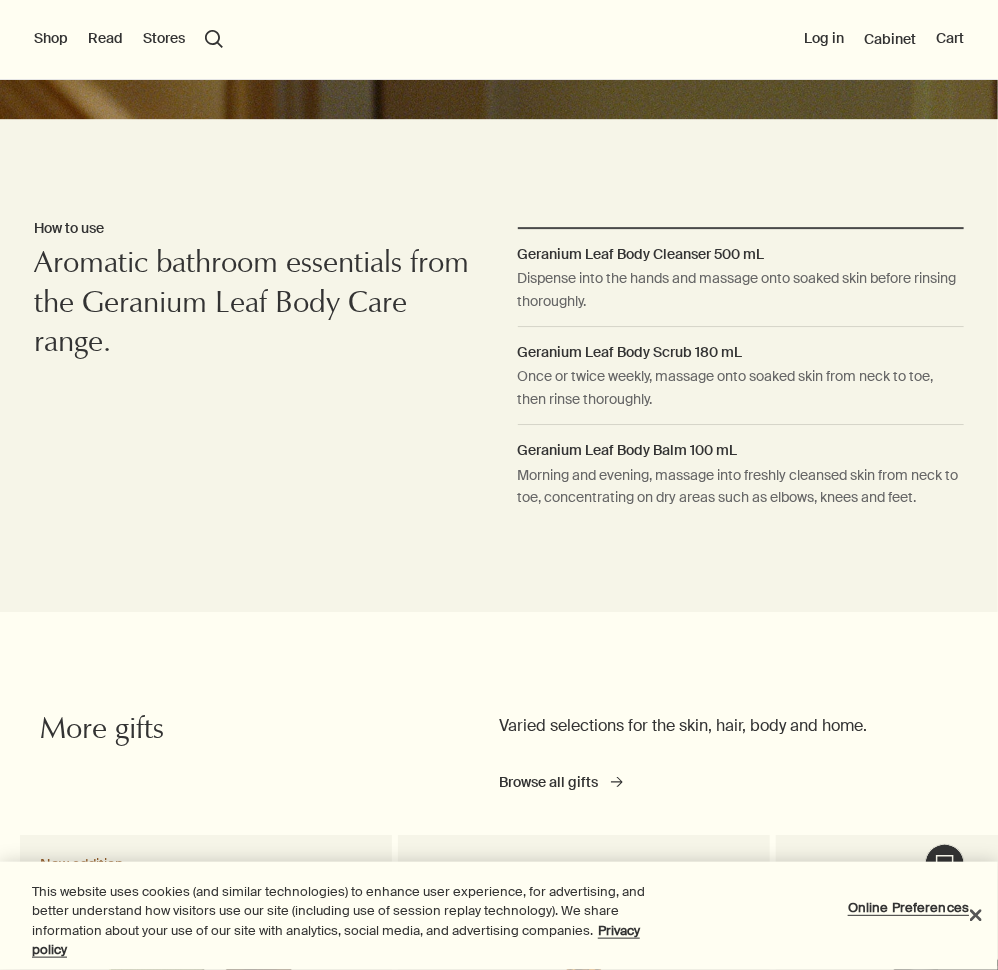 scroll, scrollTop: 2398, scrollLeft: 0, axis: vertical 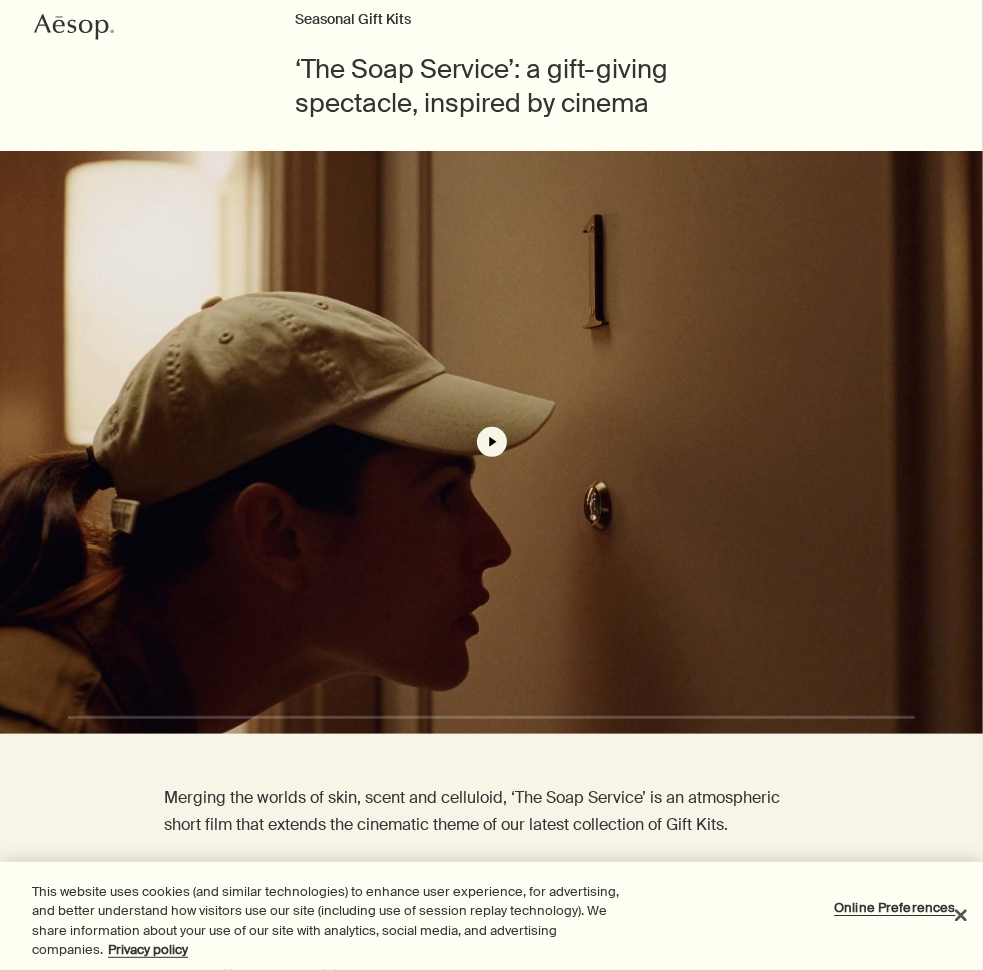 click on "play" at bounding box center (492, 442) 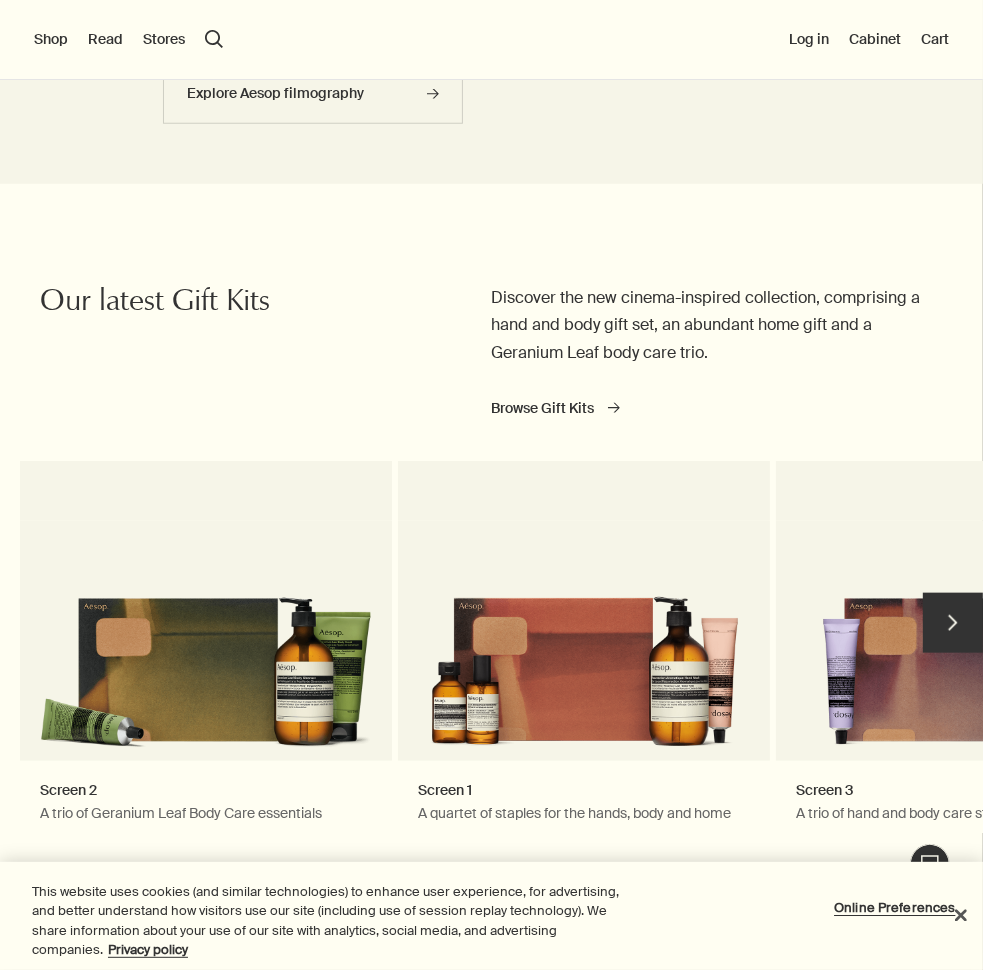 scroll, scrollTop: 600, scrollLeft: 0, axis: vertical 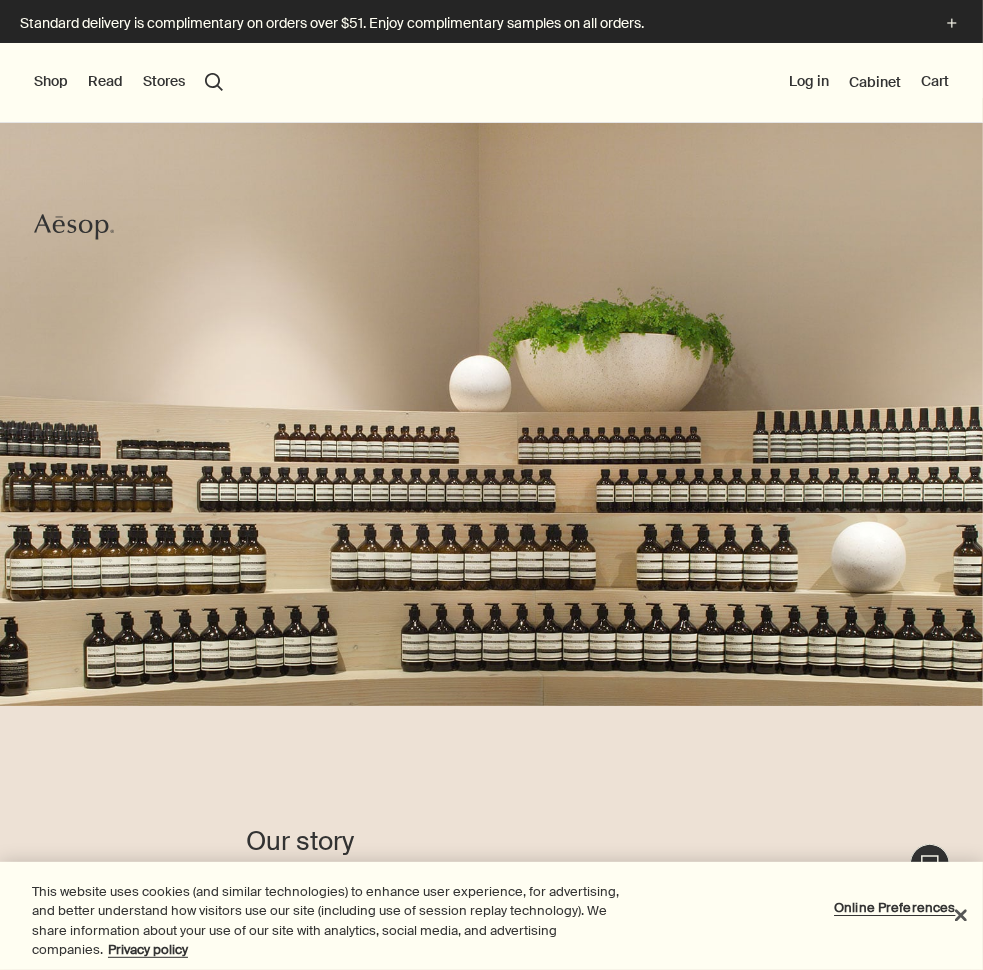 click on "Read" at bounding box center [105, 82] 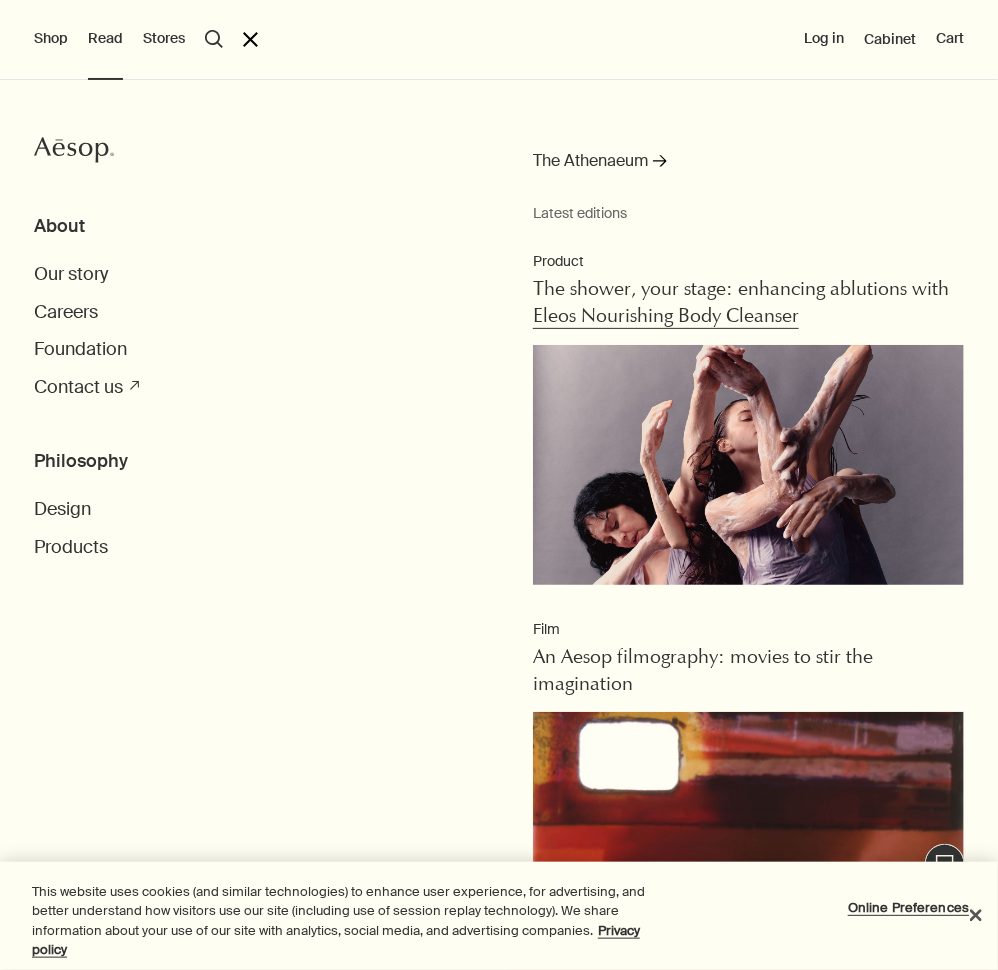 scroll, scrollTop: 100, scrollLeft: 0, axis: vertical 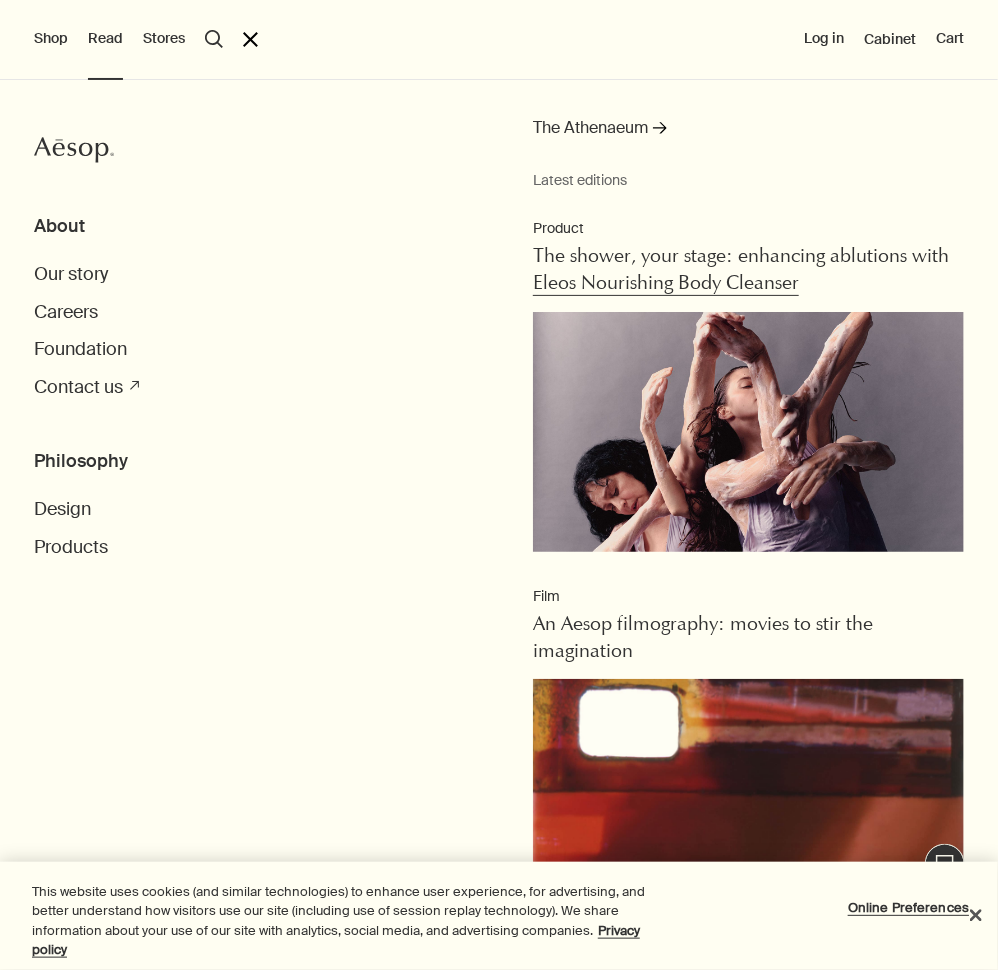 click on "Product The shower, your stage: enhancing ablutions with Eleos Nourishing Body Cleanser" at bounding box center [748, 388] 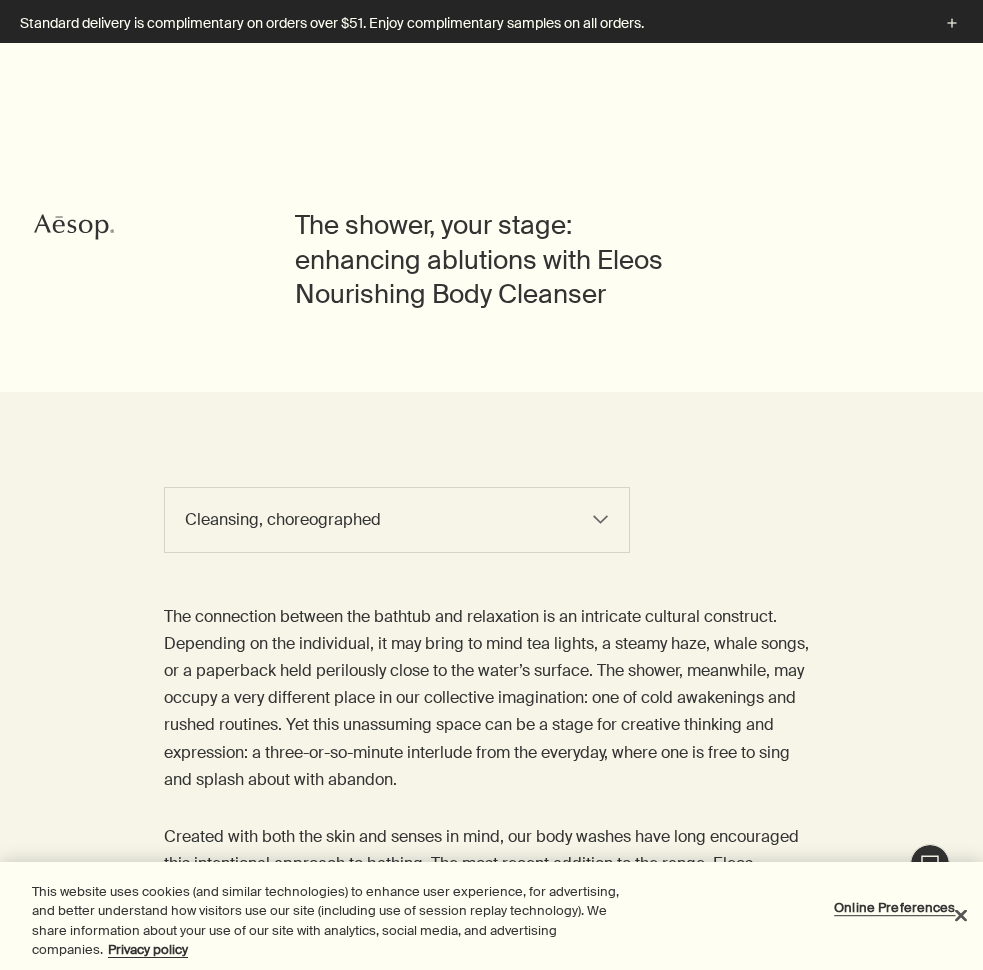 scroll, scrollTop: 900, scrollLeft: 0, axis: vertical 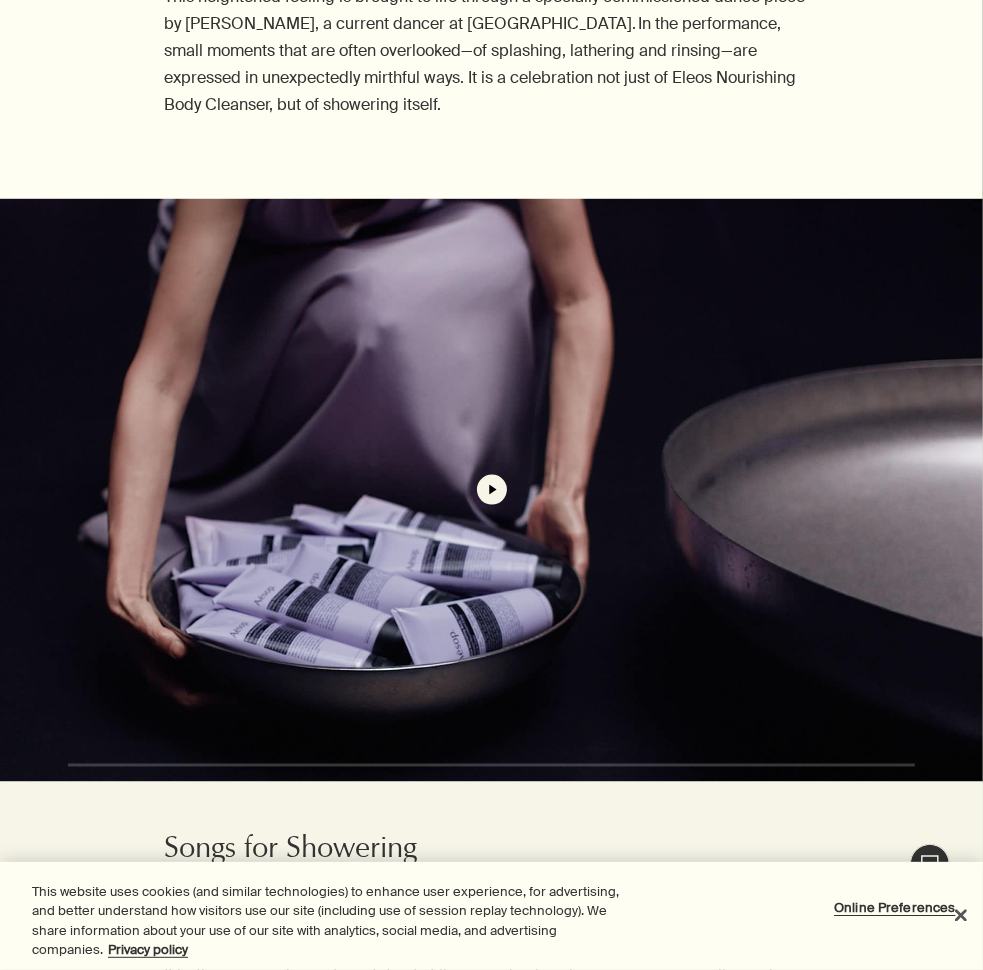 click on "play" at bounding box center [492, 490] 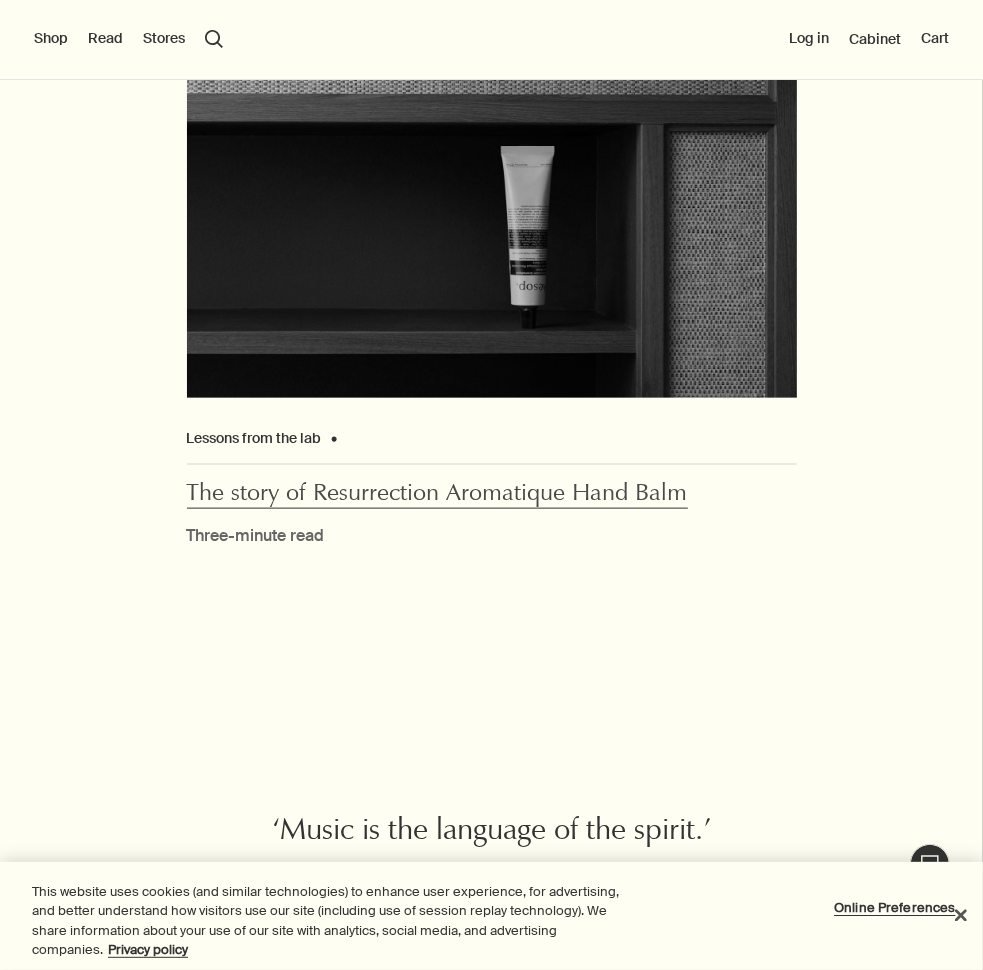 scroll, scrollTop: 6300, scrollLeft: 0, axis: vertical 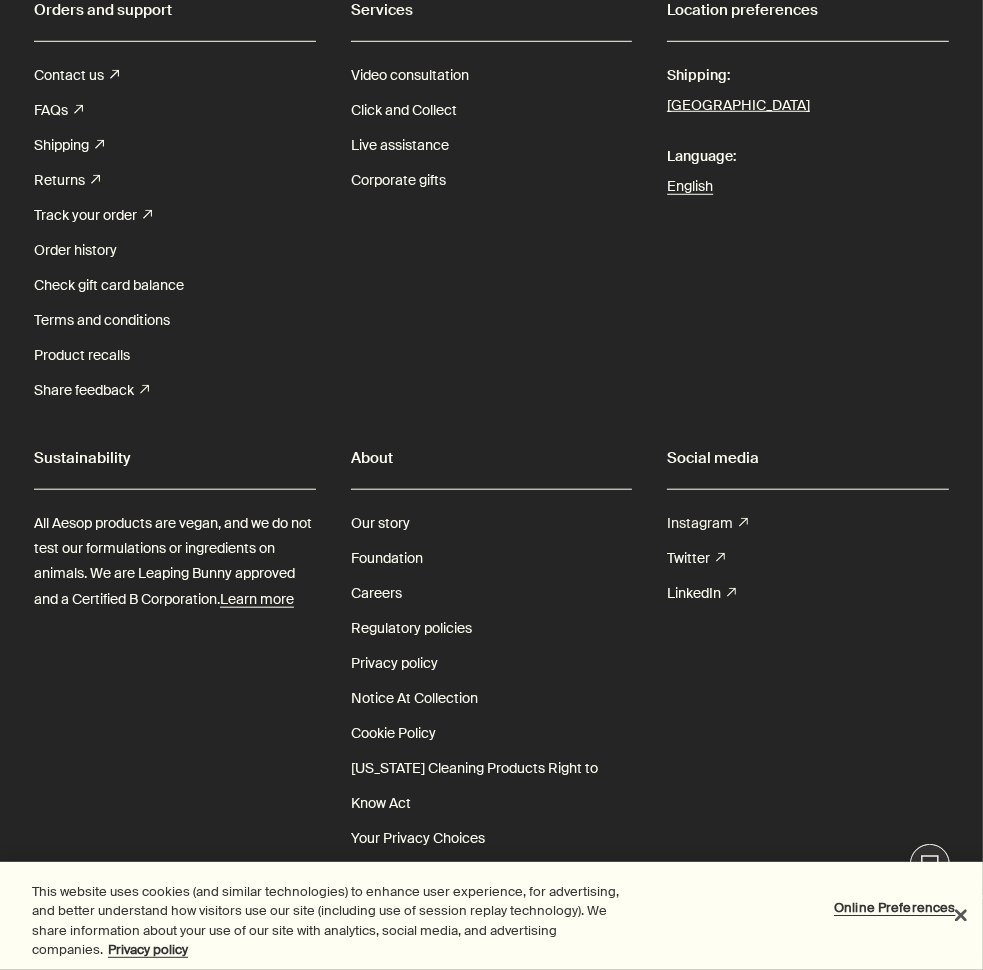 click on "Instagram   rightUpArrow" at bounding box center (707, 523) 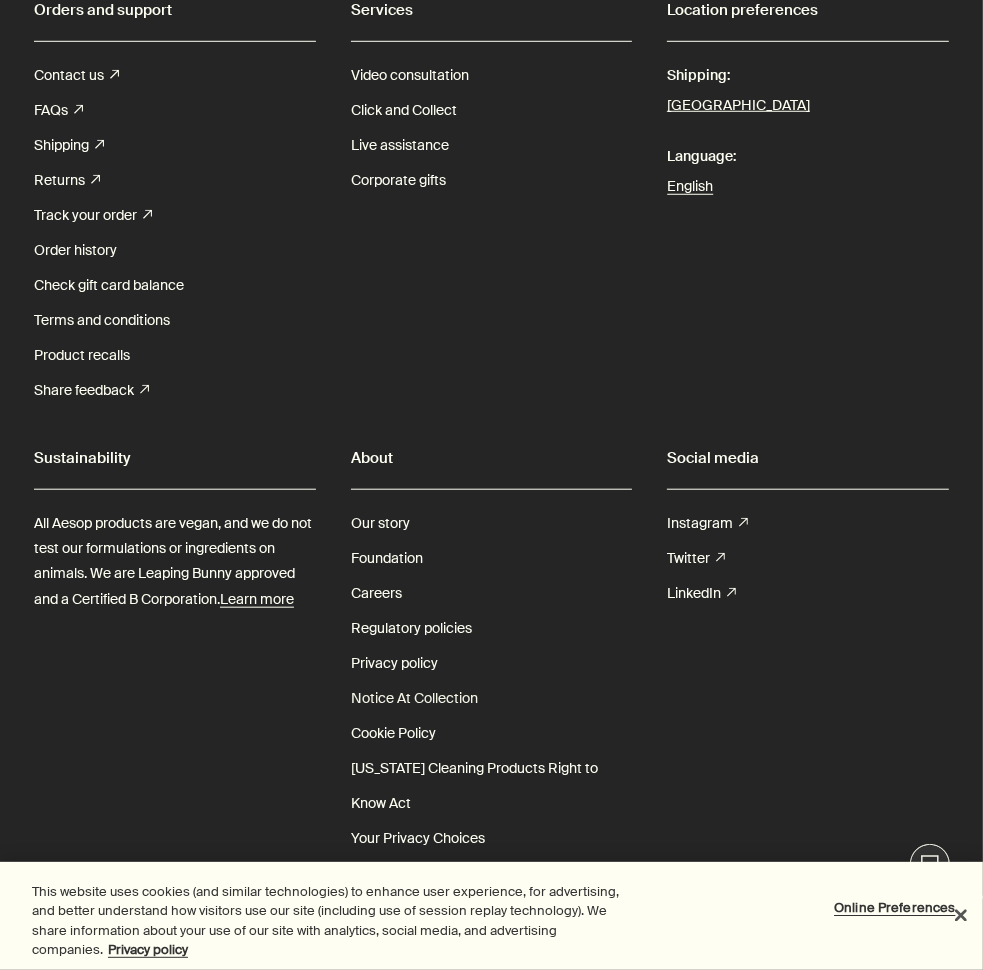 click on "Notice At Collection" at bounding box center [414, 698] 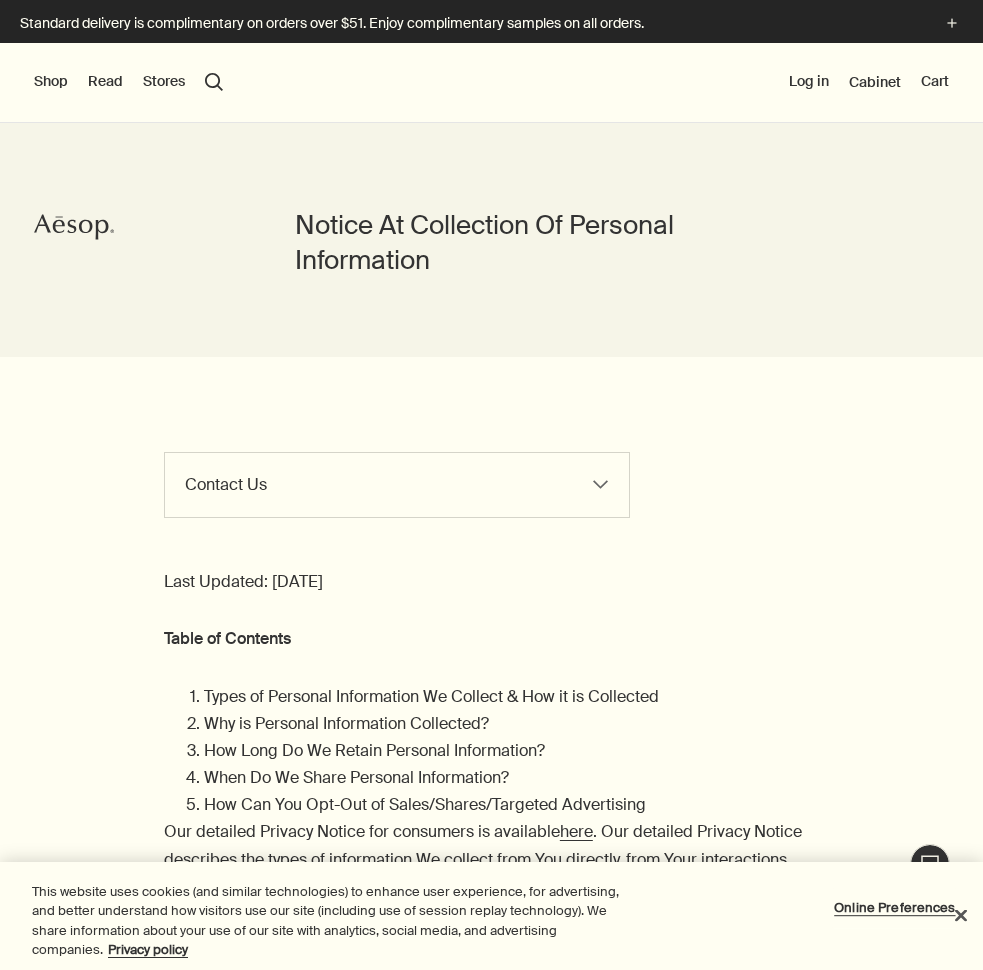 scroll, scrollTop: 0, scrollLeft: 0, axis: both 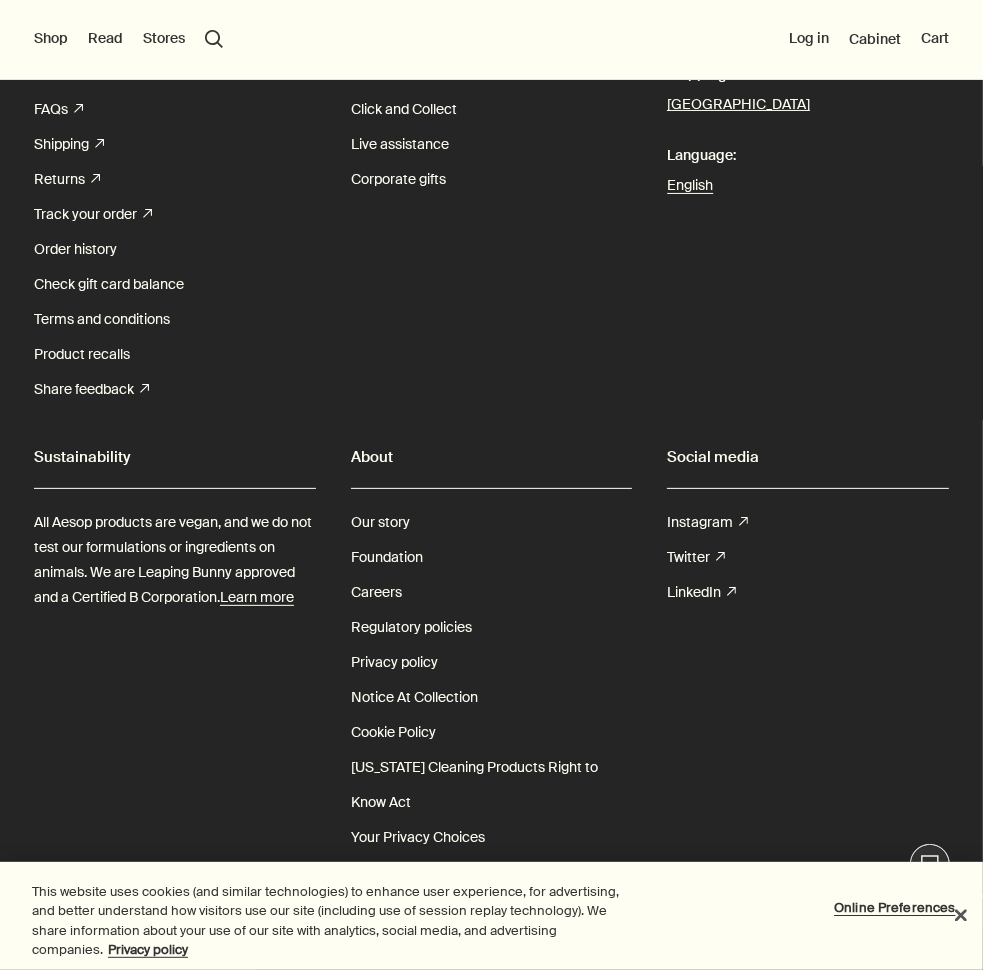click on "Stores" at bounding box center [164, 39] 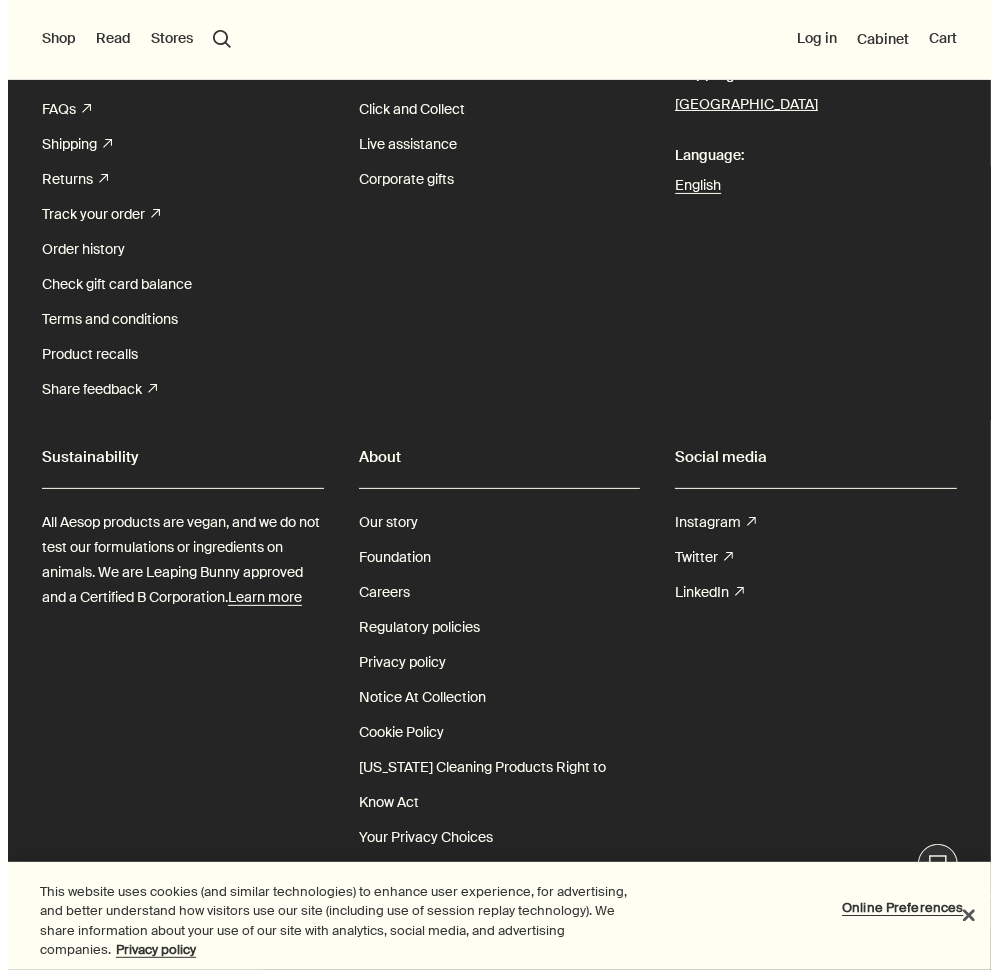 scroll, scrollTop: 9981, scrollLeft: 0, axis: vertical 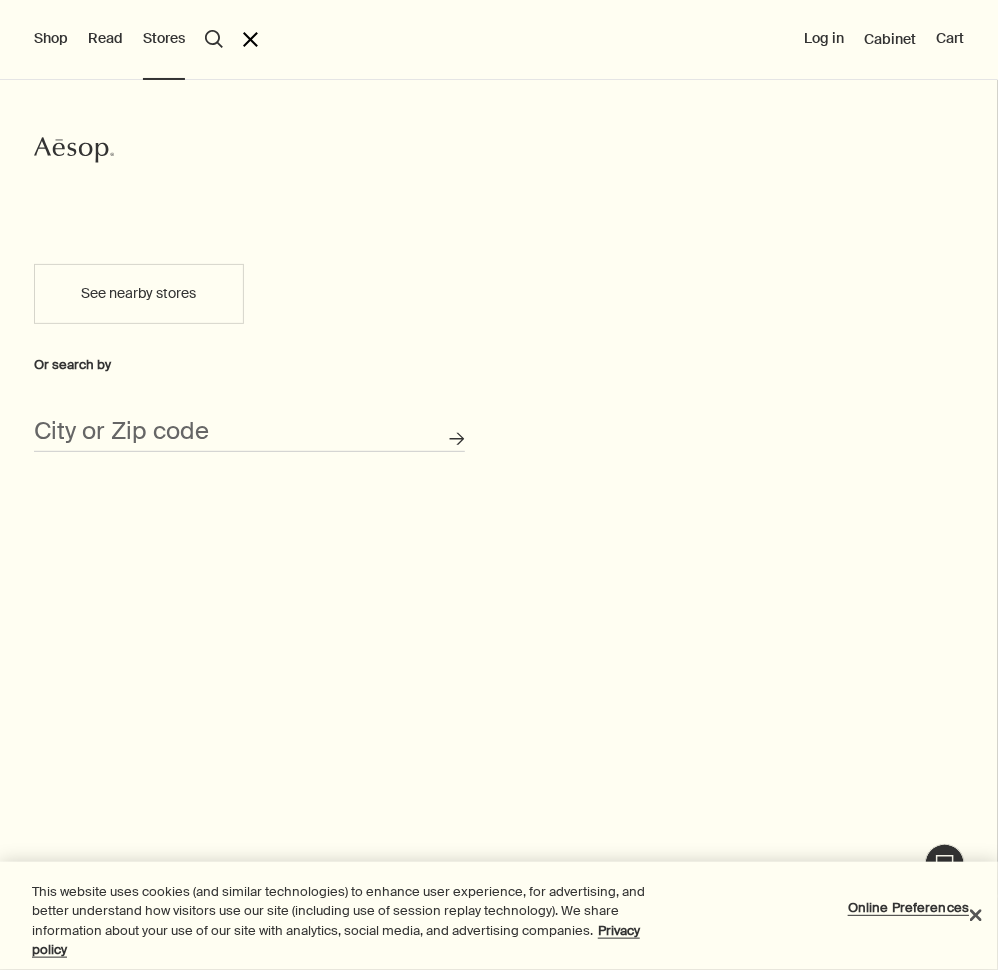 click on "Shop" at bounding box center [51, 39] 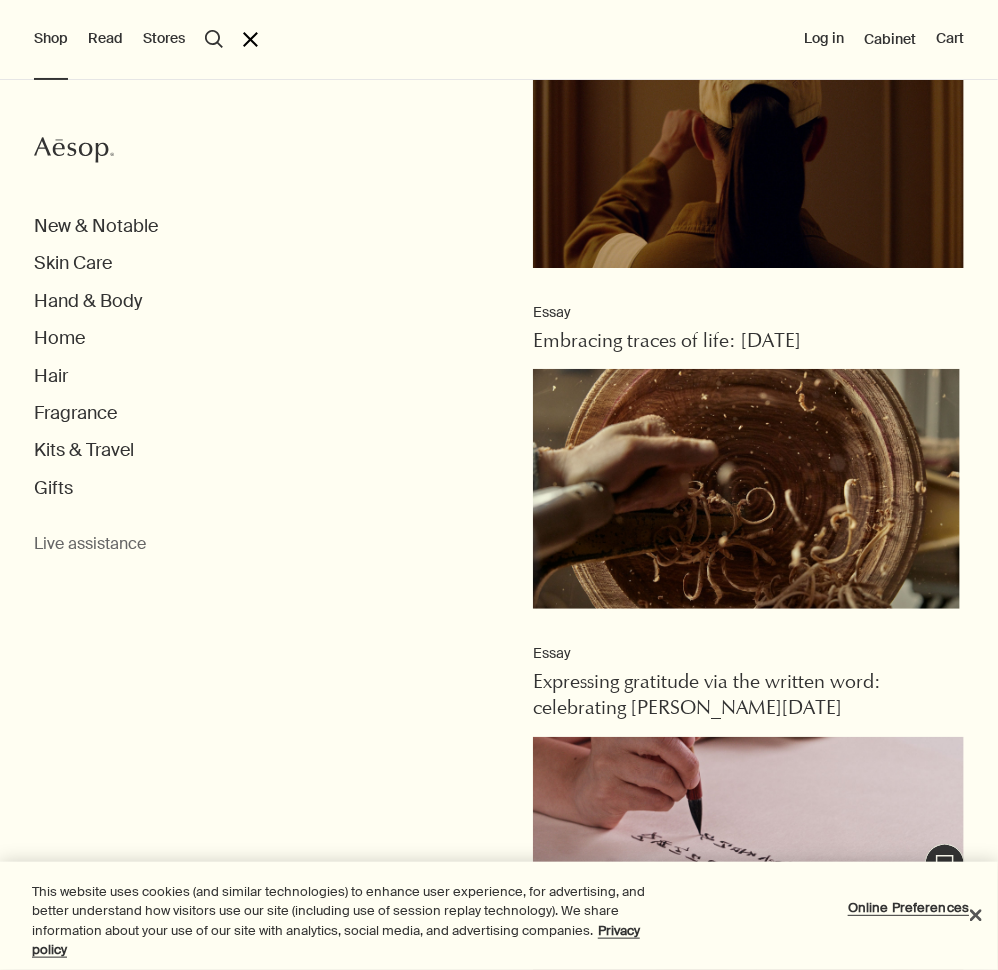 scroll, scrollTop: 1210, scrollLeft: 0, axis: vertical 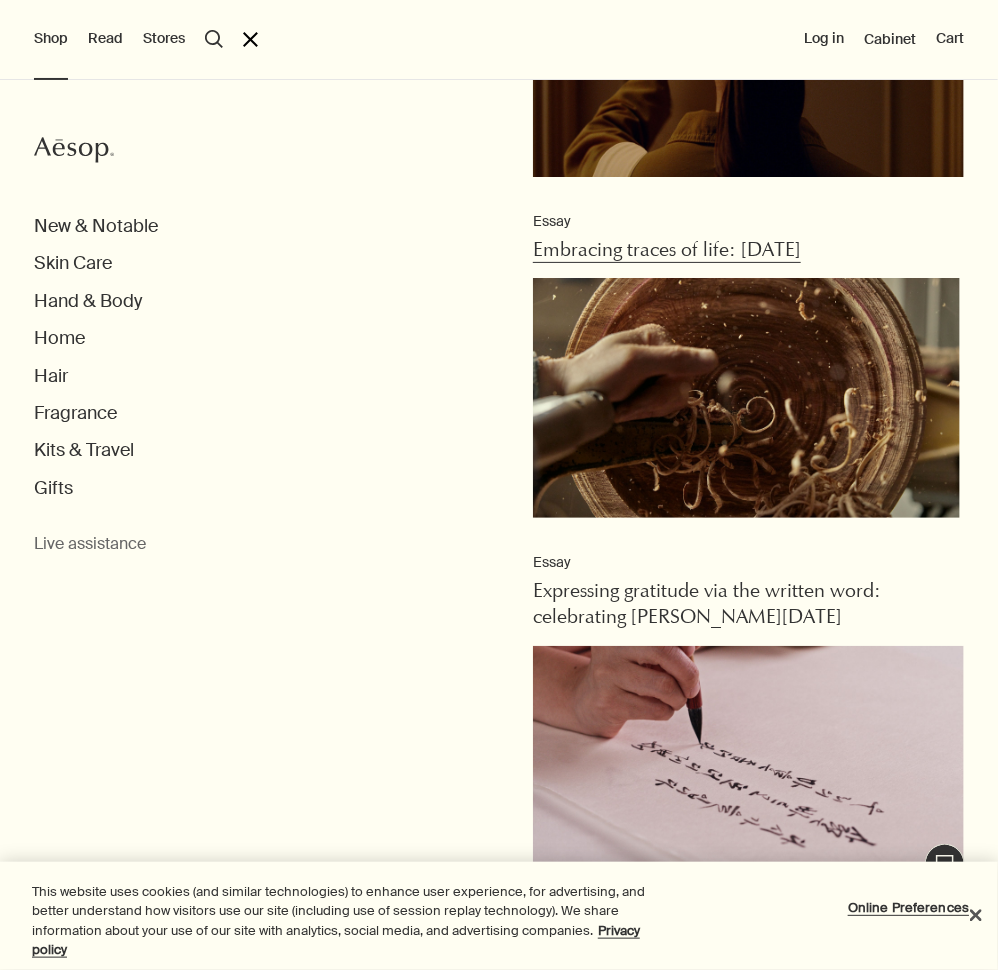 click on "Essay Embracing traces of life: Chuseok 2024" at bounding box center [746, 367] 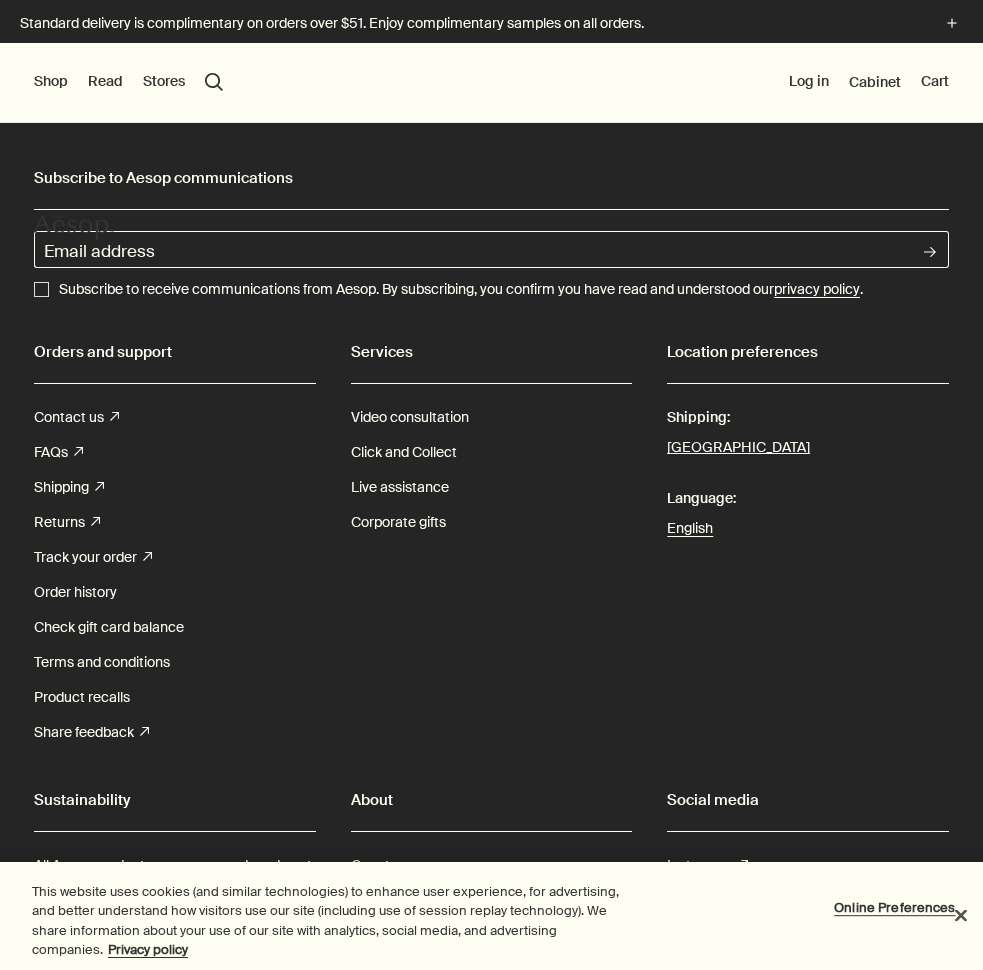 scroll, scrollTop: 341, scrollLeft: 0, axis: vertical 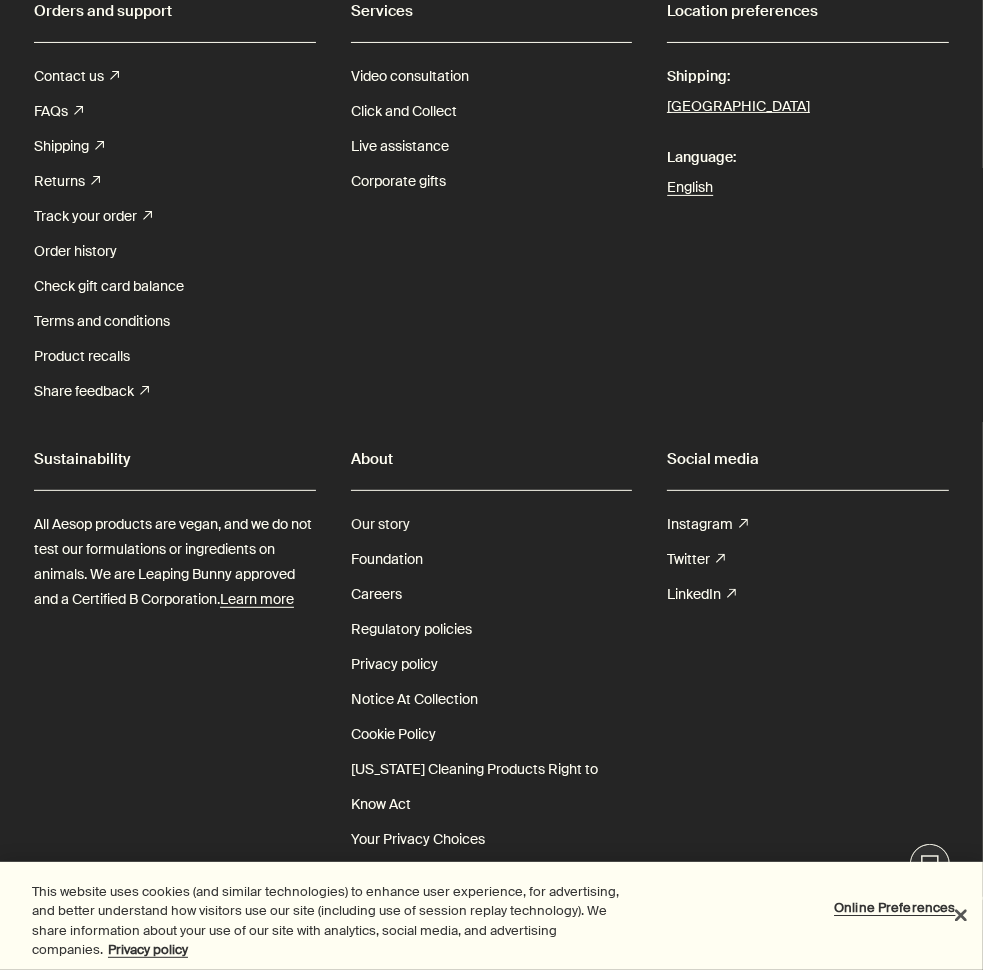click on "Our story" at bounding box center (380, 524) 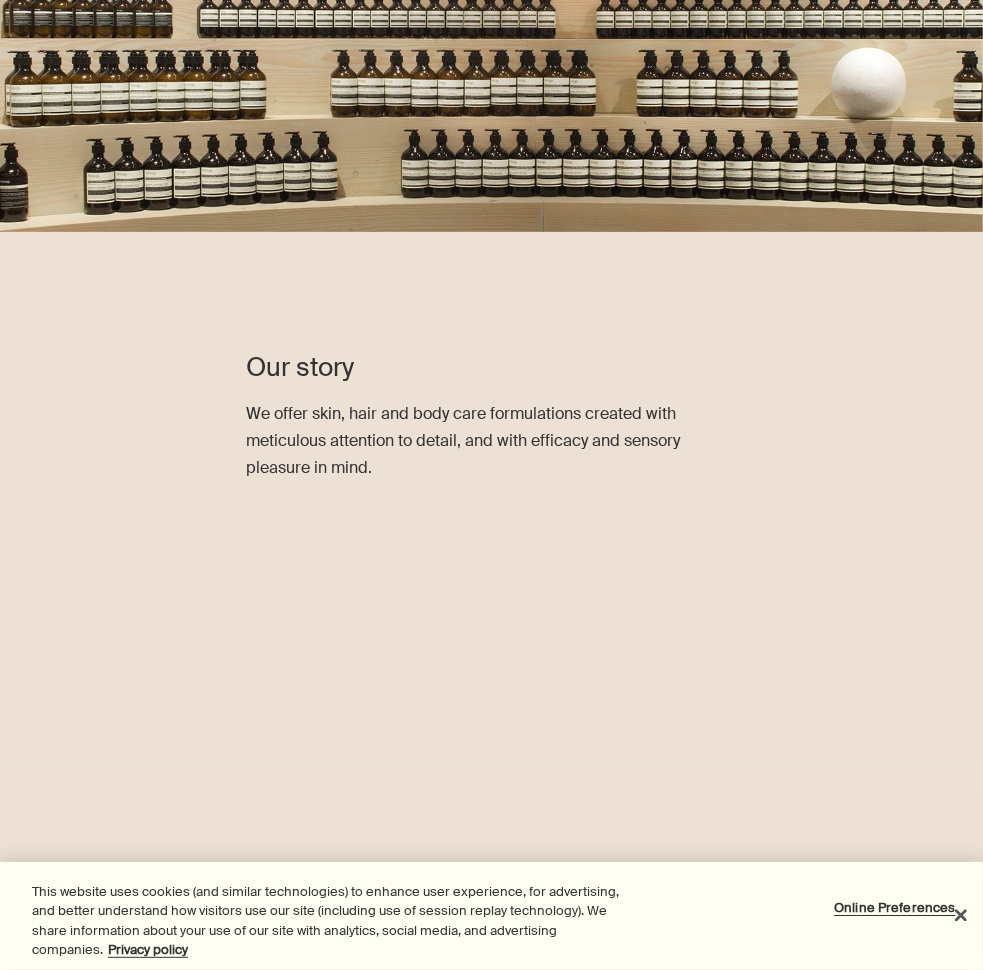 scroll, scrollTop: 0, scrollLeft: 0, axis: both 